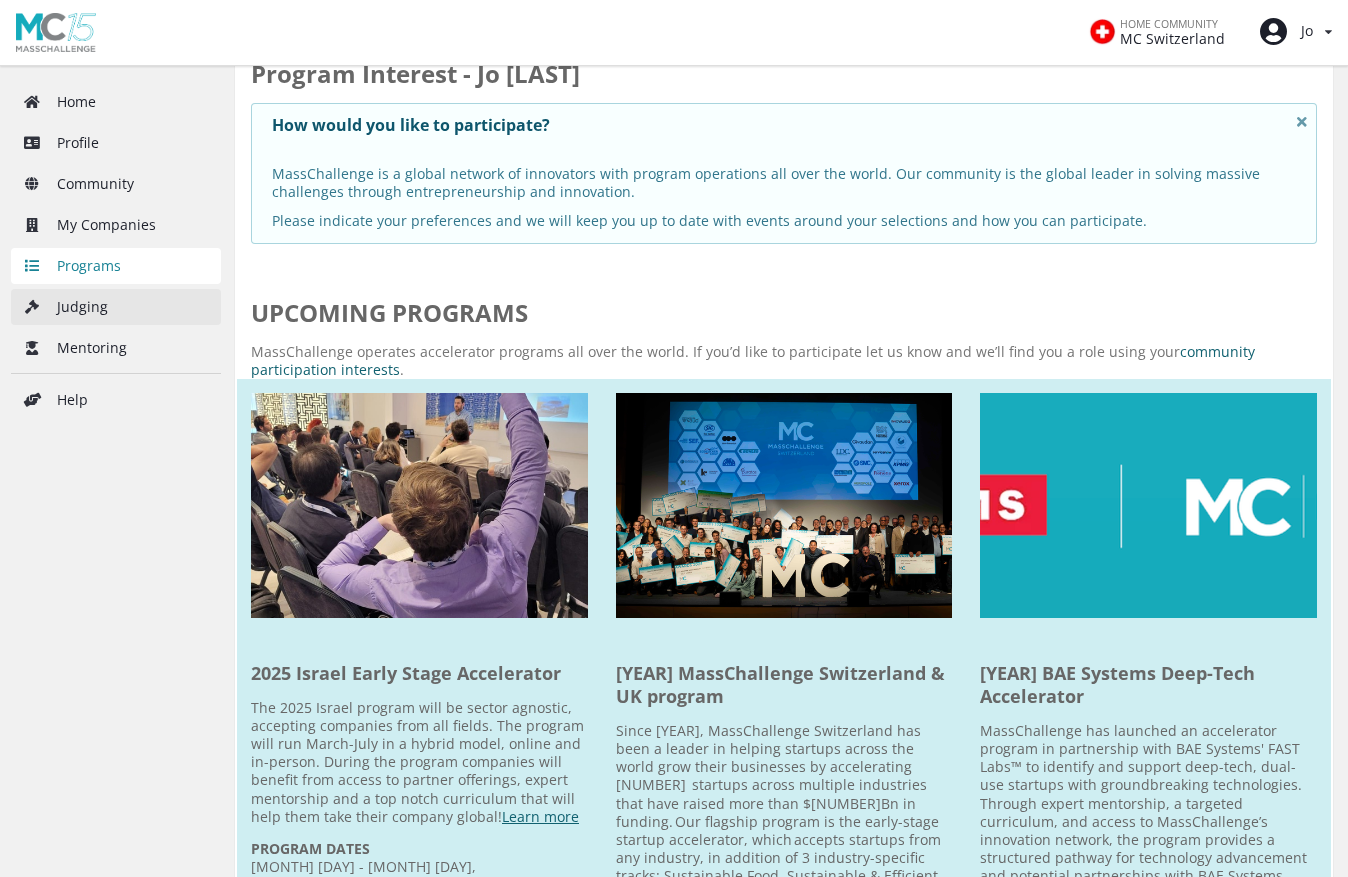 scroll, scrollTop: 0, scrollLeft: 0, axis: both 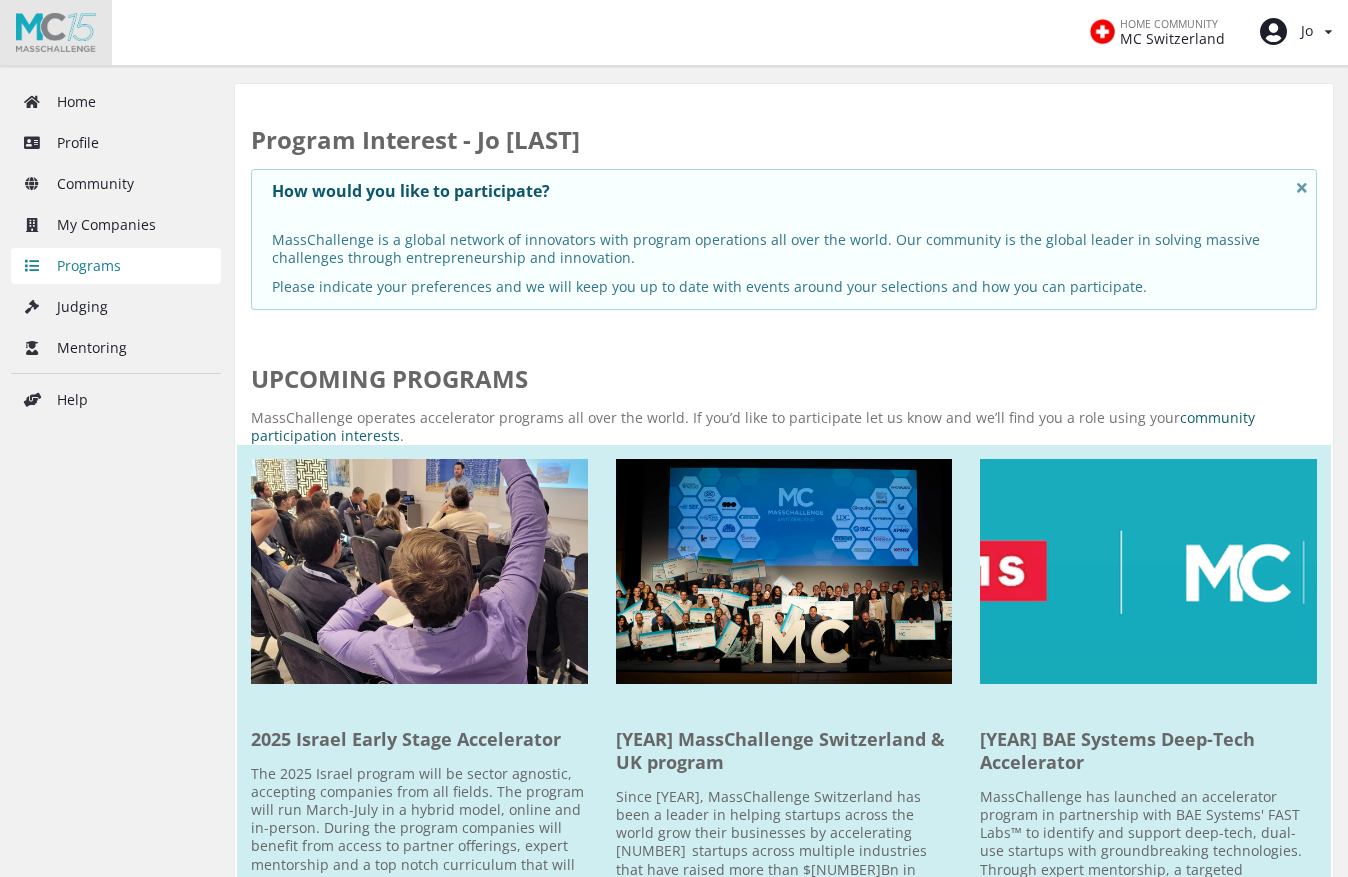 click at bounding box center (56, 32) 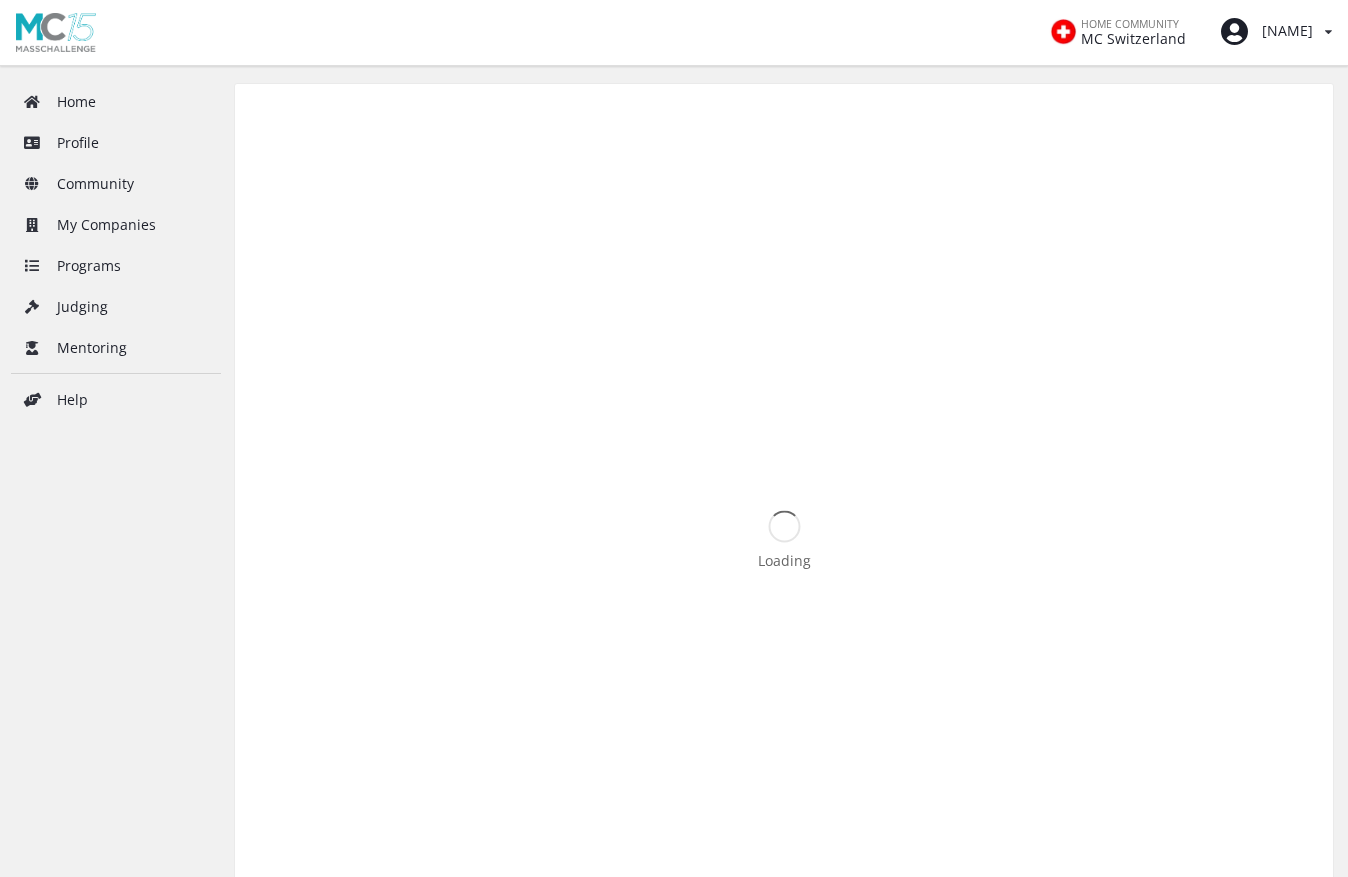scroll, scrollTop: 0, scrollLeft: 0, axis: both 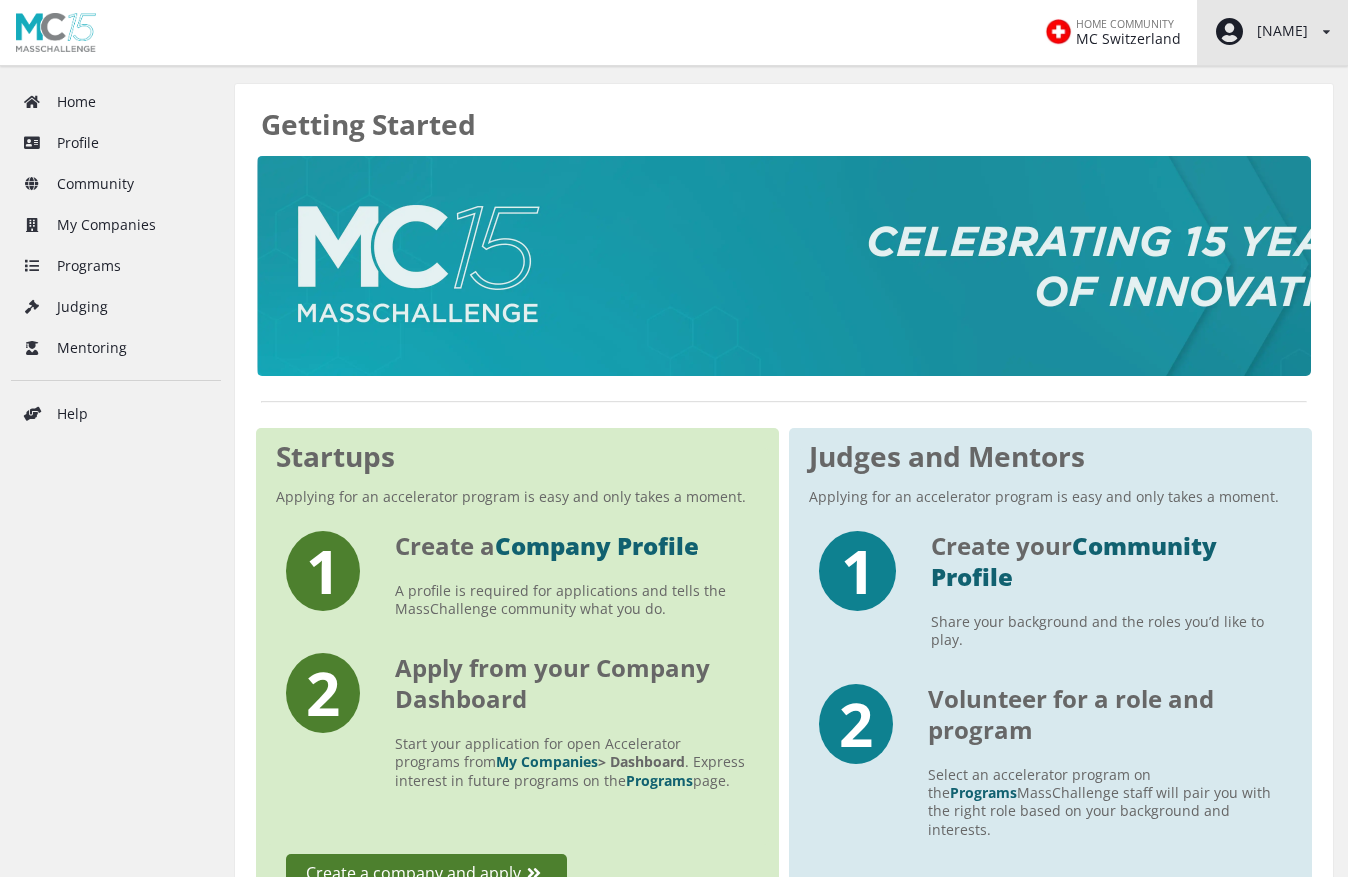 click at bounding box center (1229, 32) 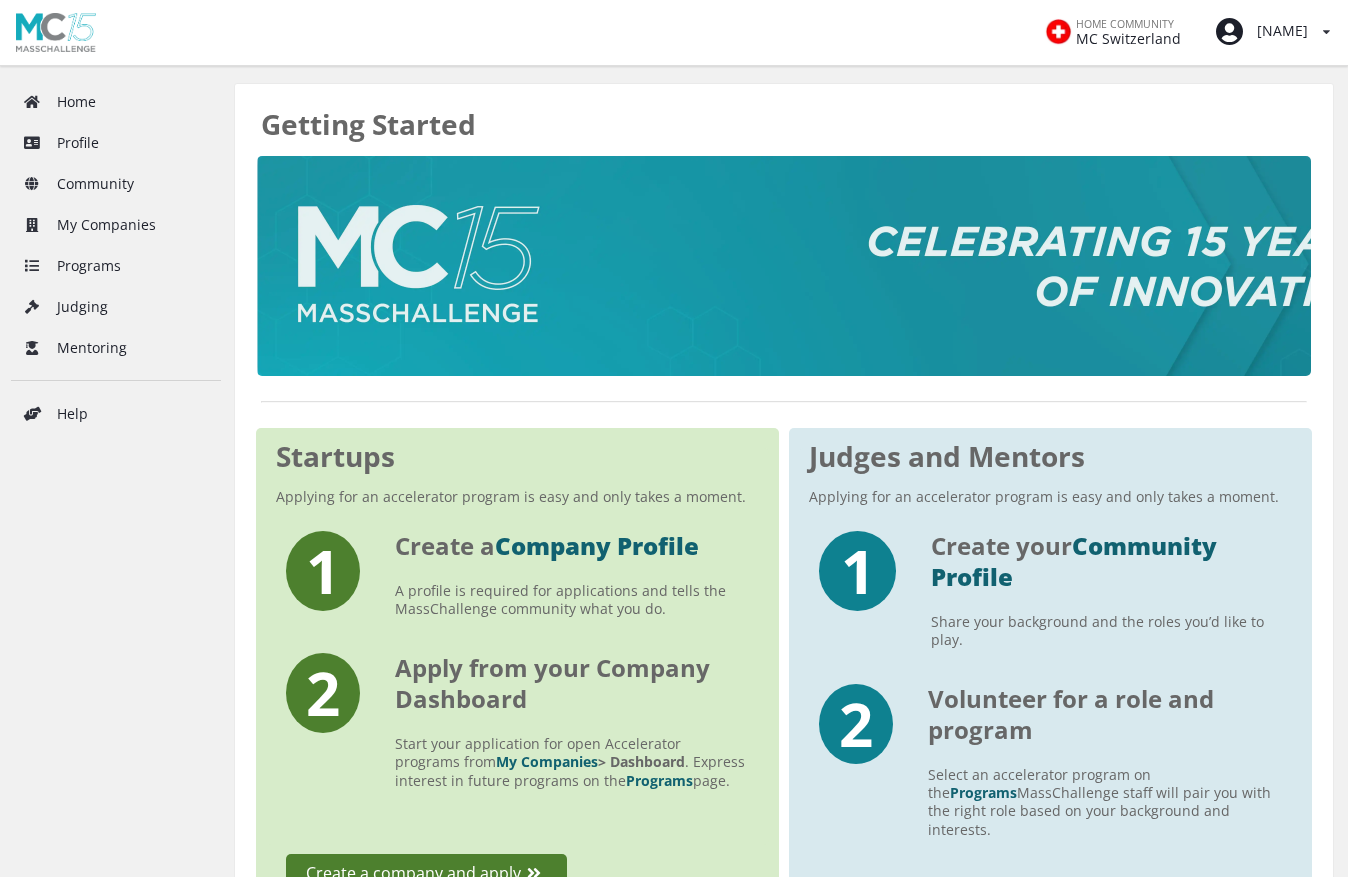 click on "Update your browser
For the best experience, please use the latest version of
Chrome  ,
Firefox  ,
Safari  ,
or  Edge .
Getting Started Startups Applying for an accelerator program is easy and only takes a moment. 1 Create a  Company Profile A profile is required for applications and tells the MassChallenge community what you do. 2 Apply from your Company Dashboard Start your application for open Accelerator programs from  My Companies  > Dashboard . Express interest in future programs on the  Programs  page. Create a company and apply   Judges and Mentors Applying for an accelerator program is easy and only takes a moment. 1 Create your  Community Profile Share your background and the roles you’d like to play. 2 program Programs" at bounding box center (784, 871) 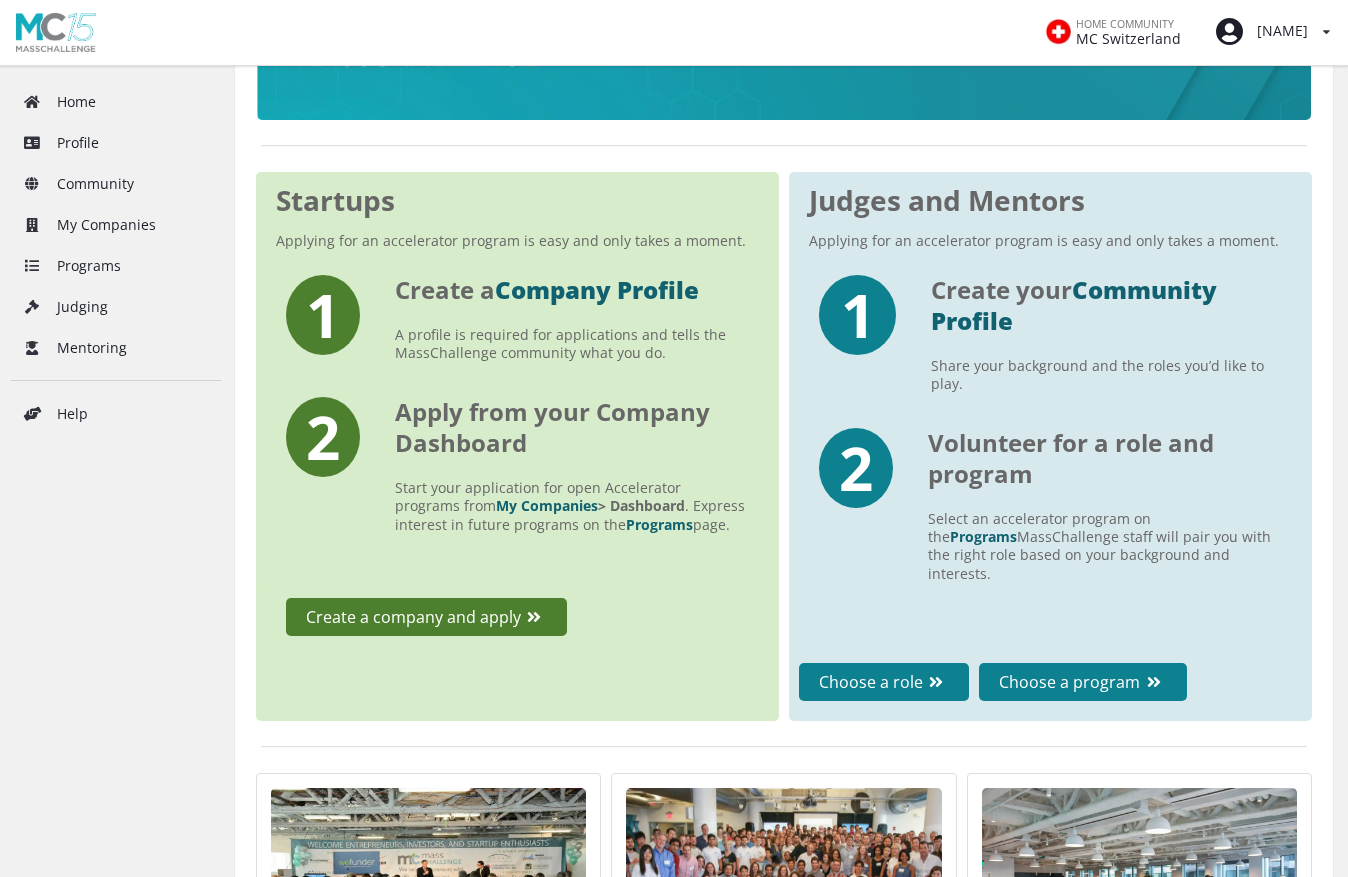 scroll, scrollTop: 0, scrollLeft: 0, axis: both 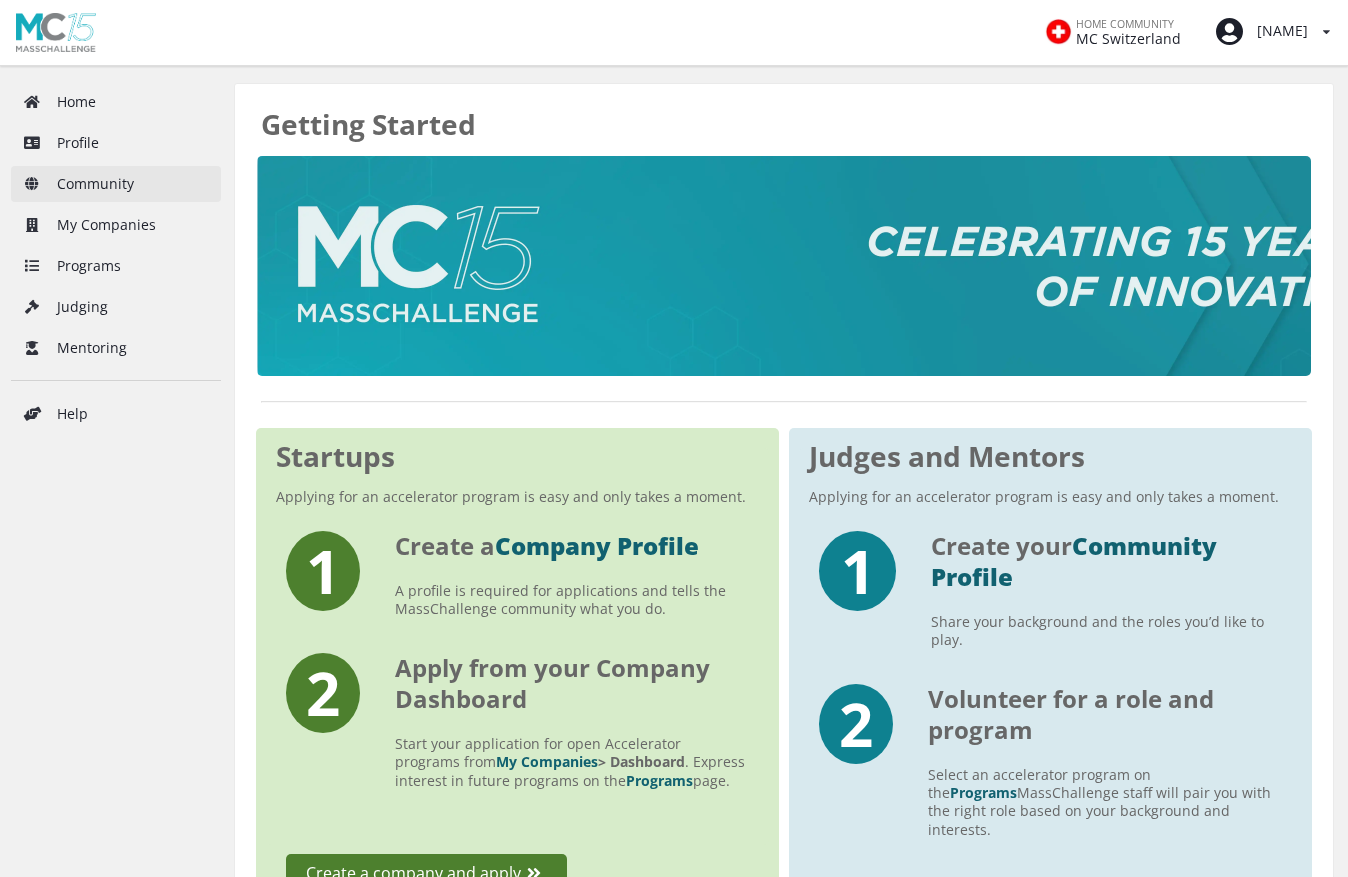 click on "Community" at bounding box center [116, 184] 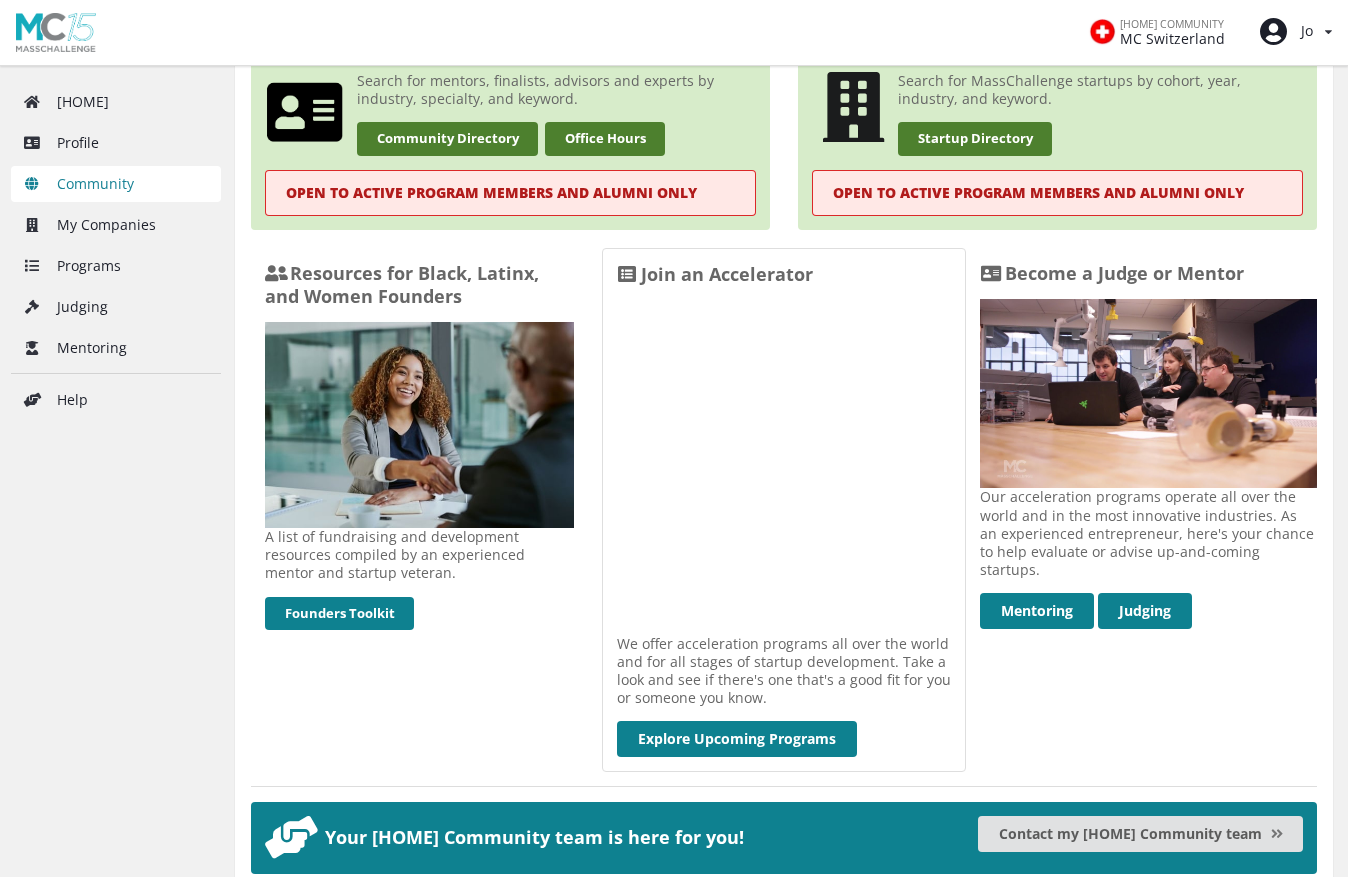 scroll, scrollTop: 501, scrollLeft: 0, axis: vertical 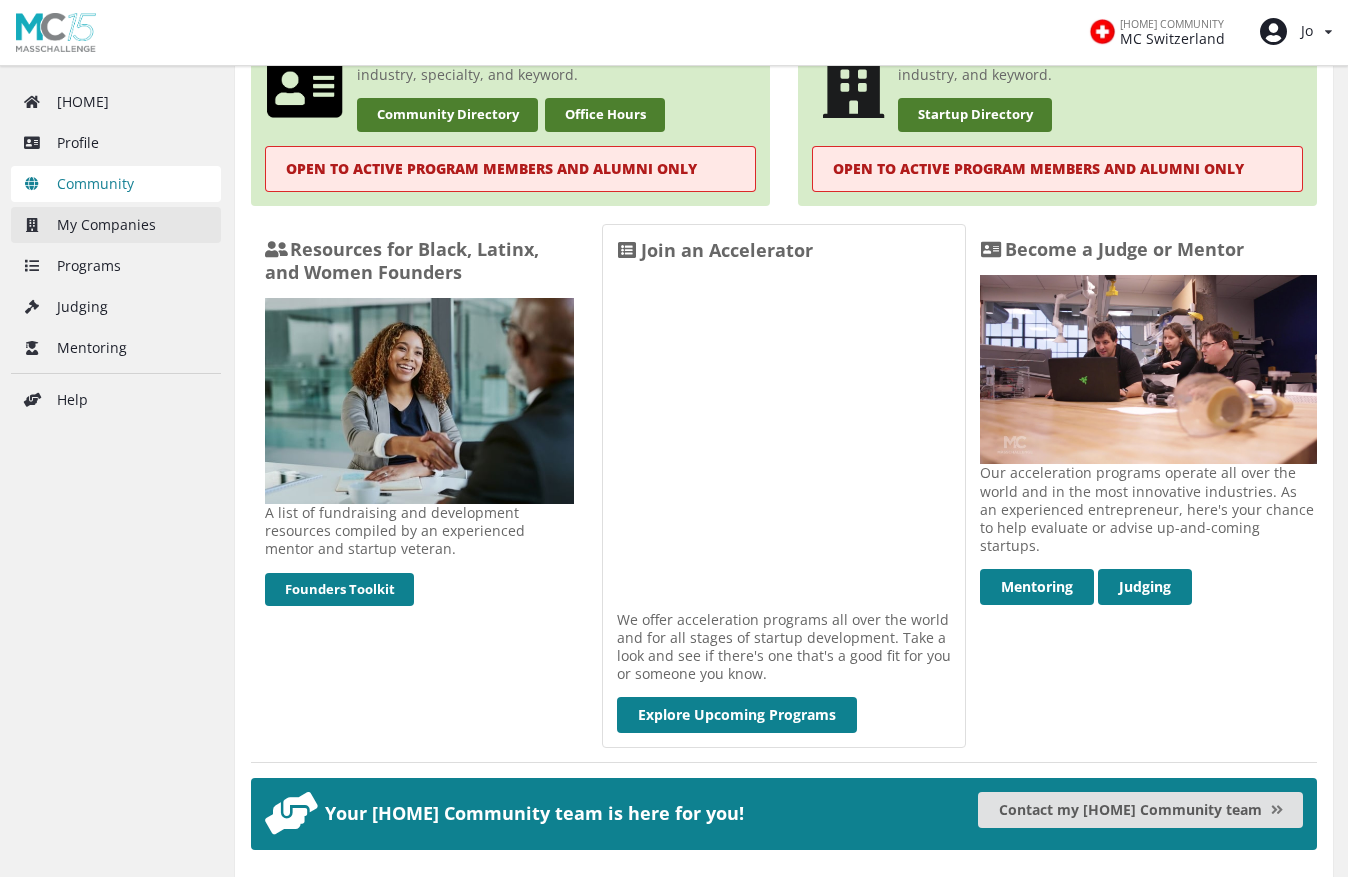 click on "My Companies" at bounding box center [116, 225] 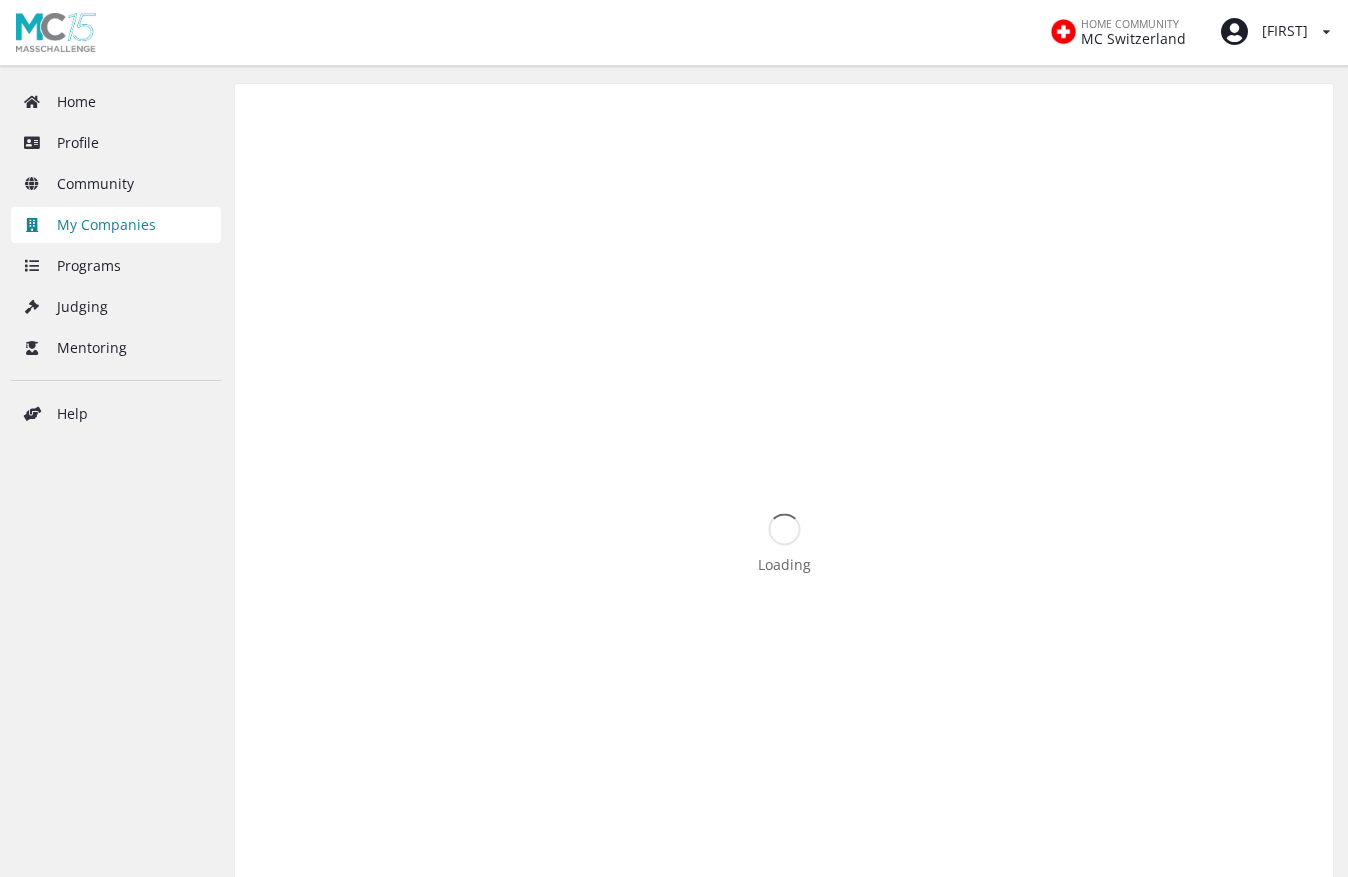 scroll, scrollTop: 0, scrollLeft: 0, axis: both 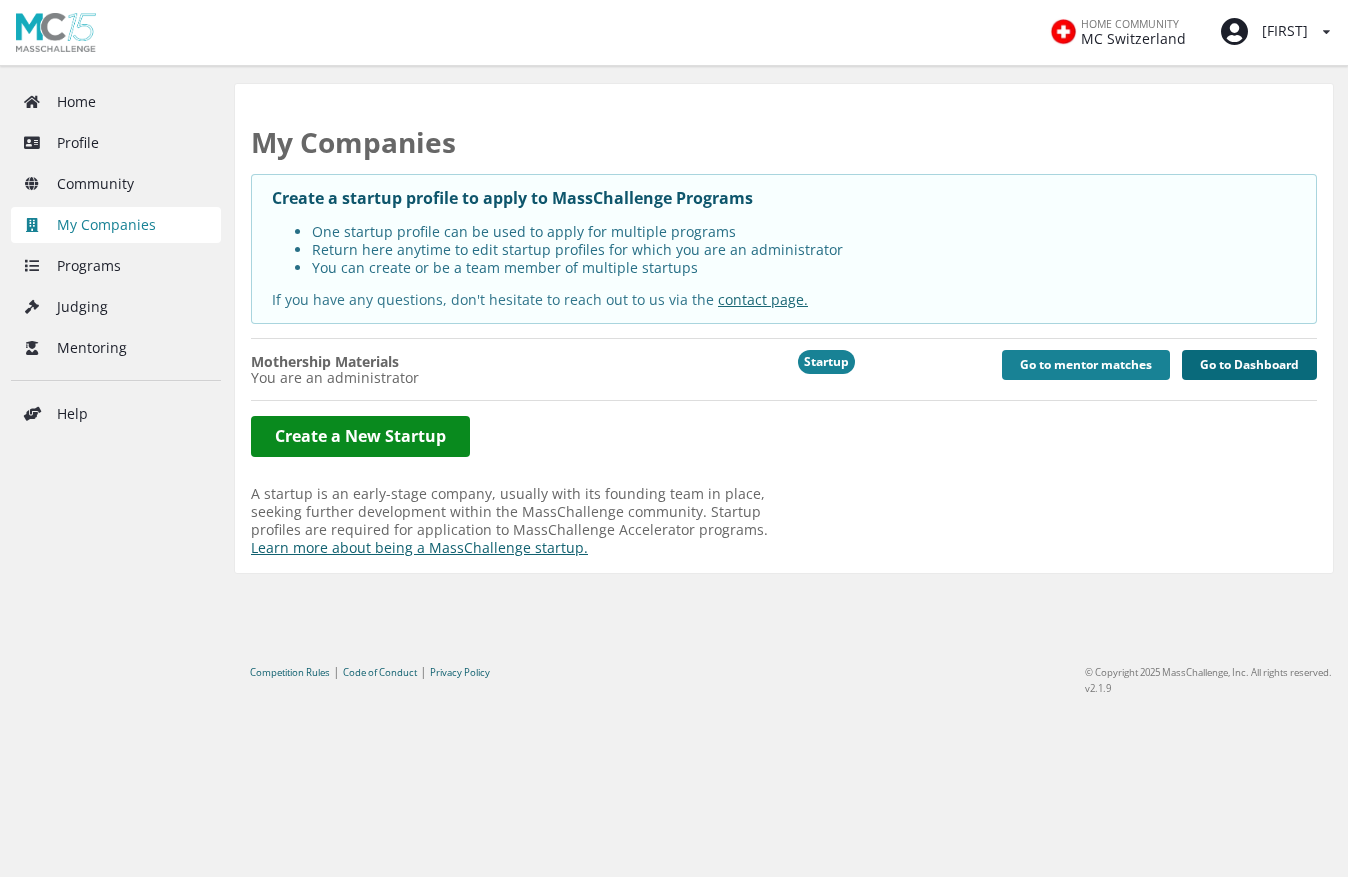 click on "Go to Dashboard" at bounding box center (1249, 365) 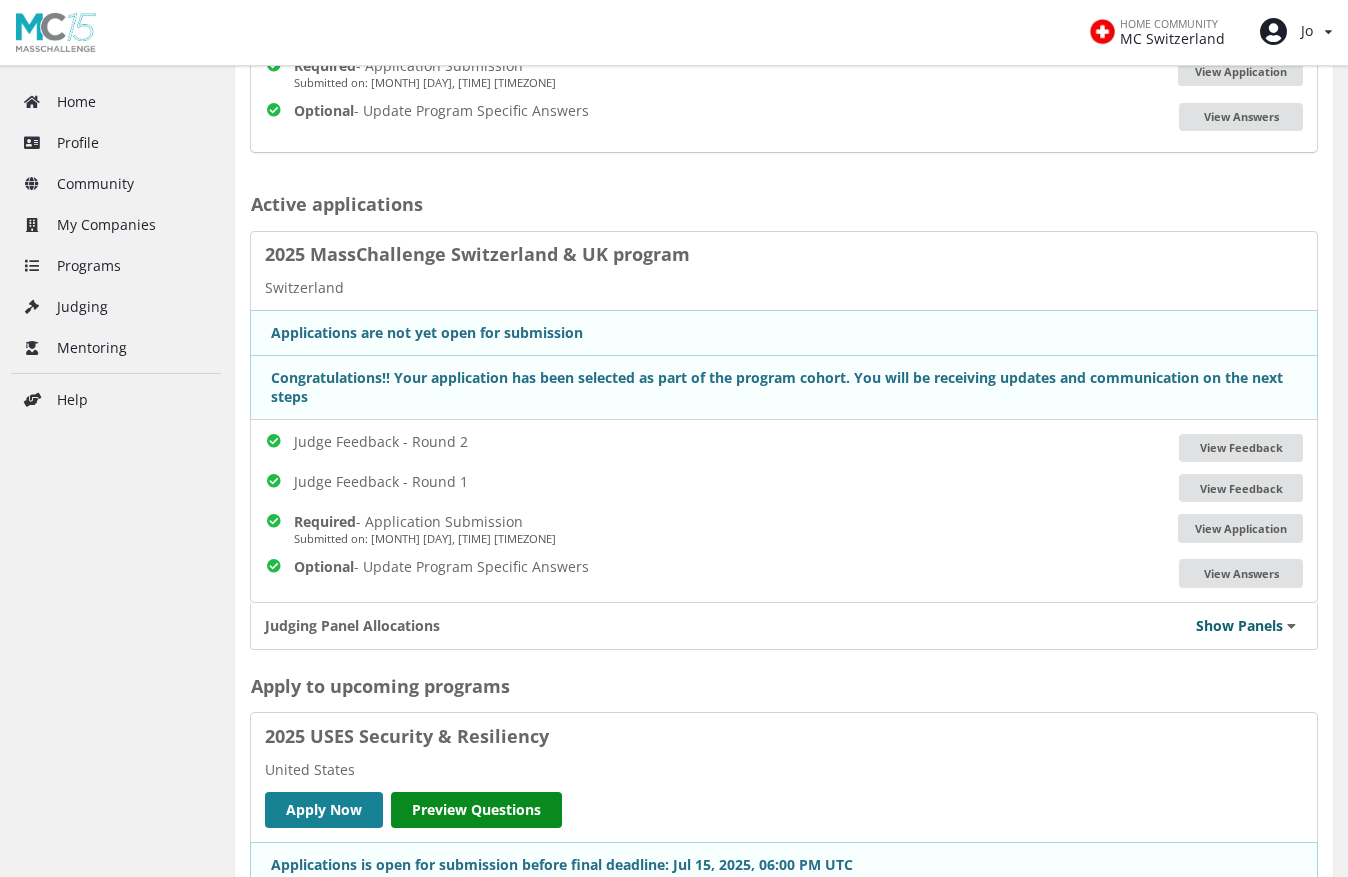 scroll, scrollTop: 0, scrollLeft: 0, axis: both 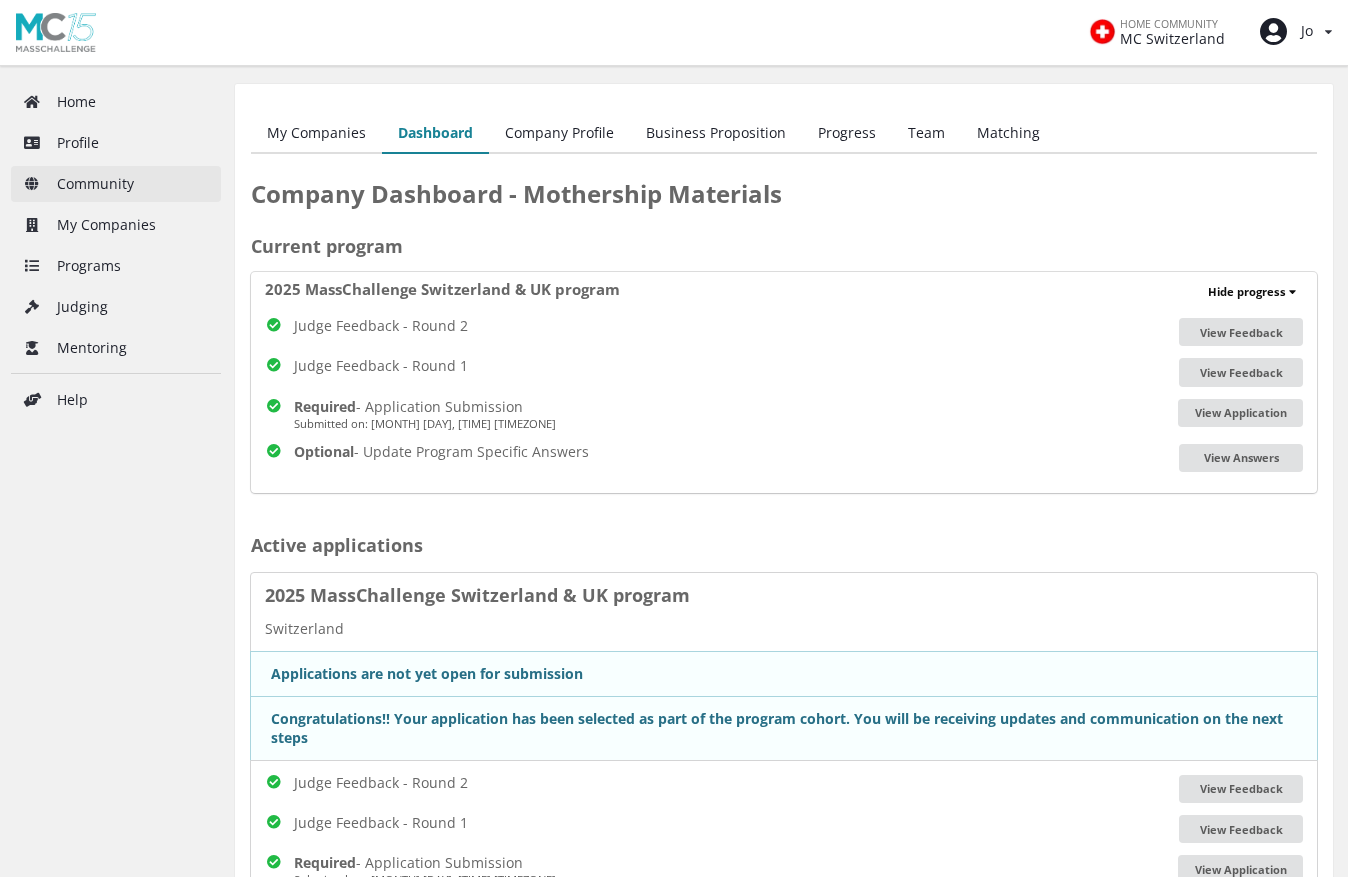 click on "Community" at bounding box center (116, 184) 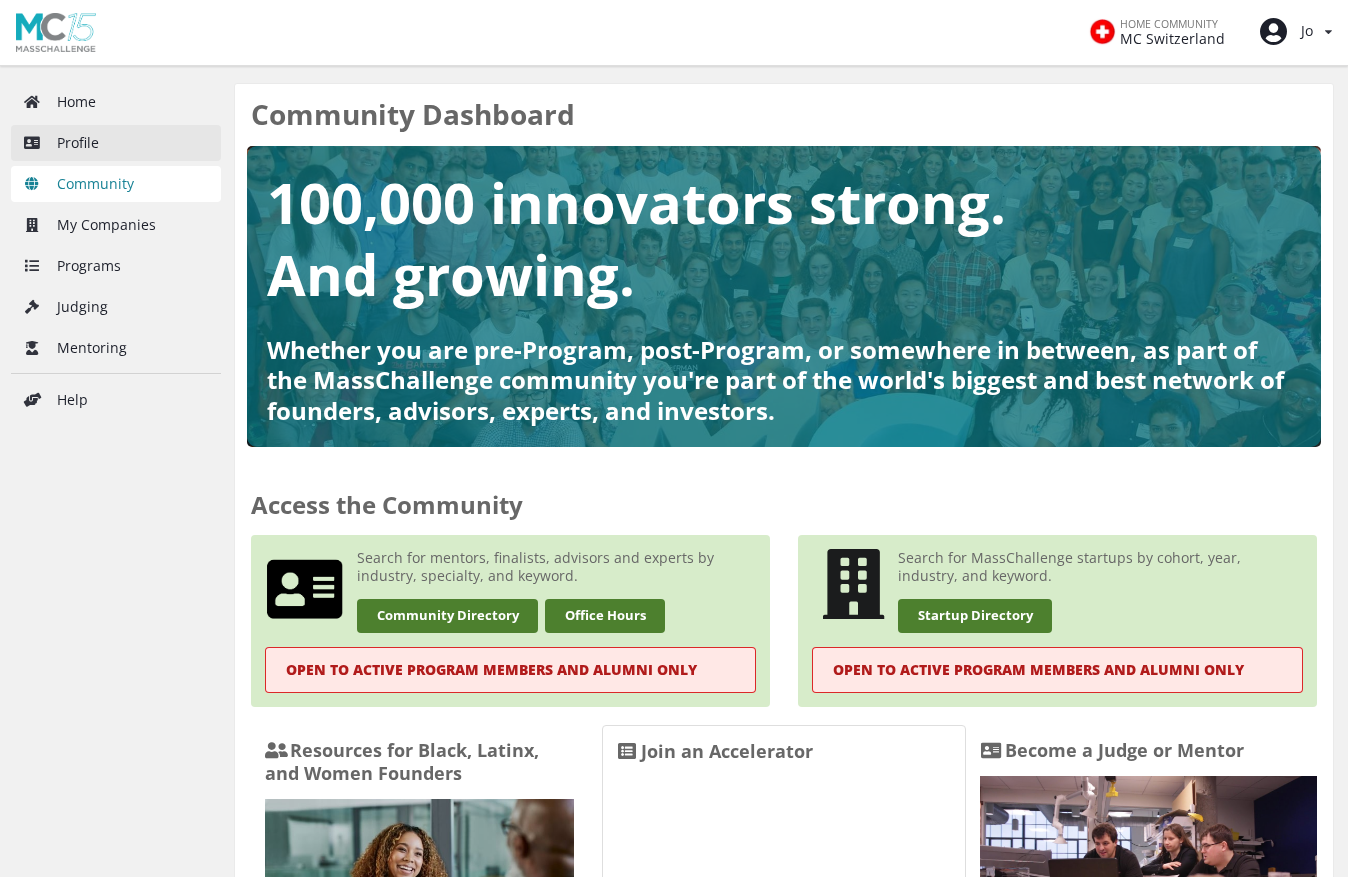scroll, scrollTop: 0, scrollLeft: 0, axis: both 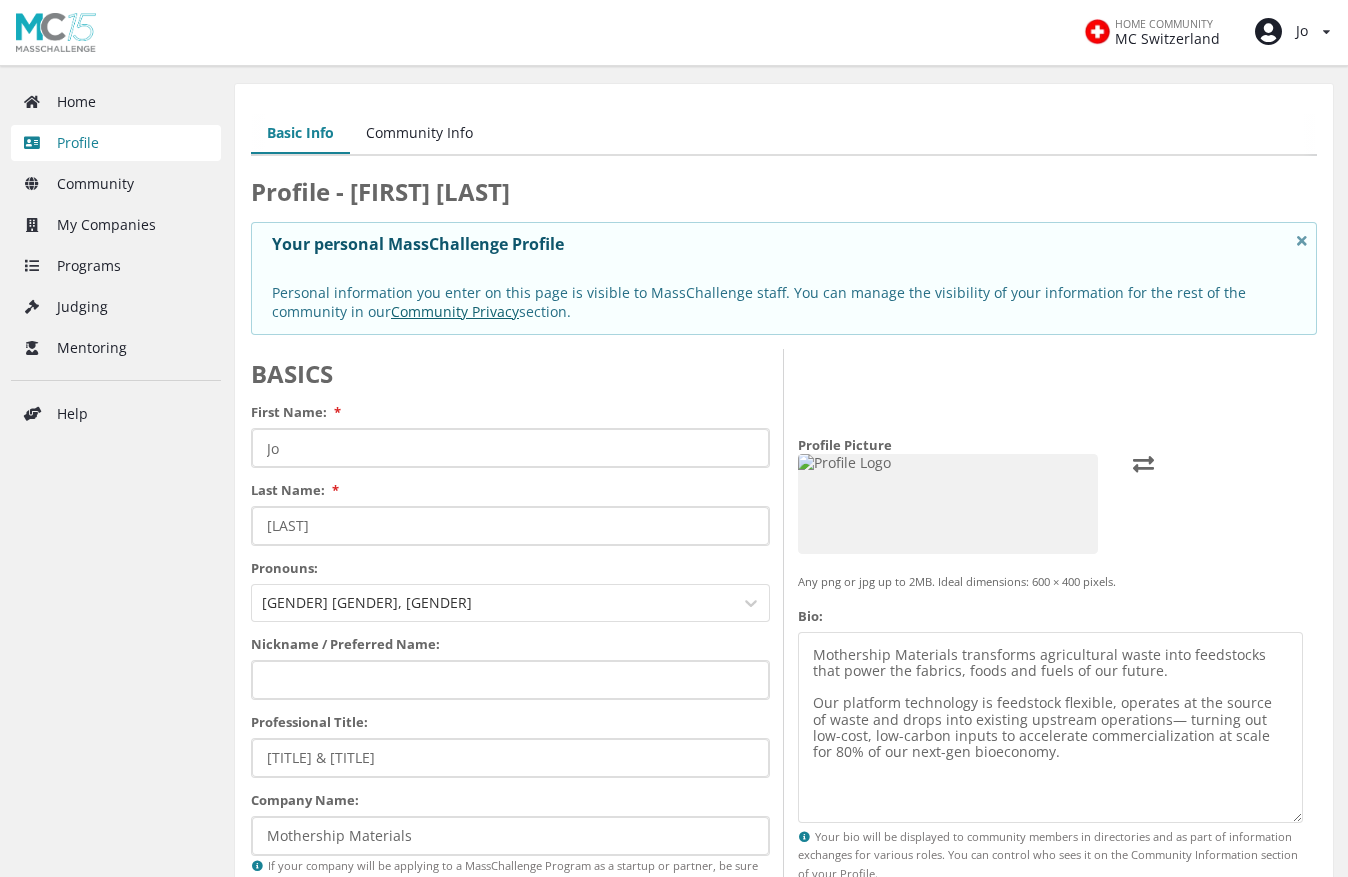 click on "Community Info" at bounding box center (419, 134) 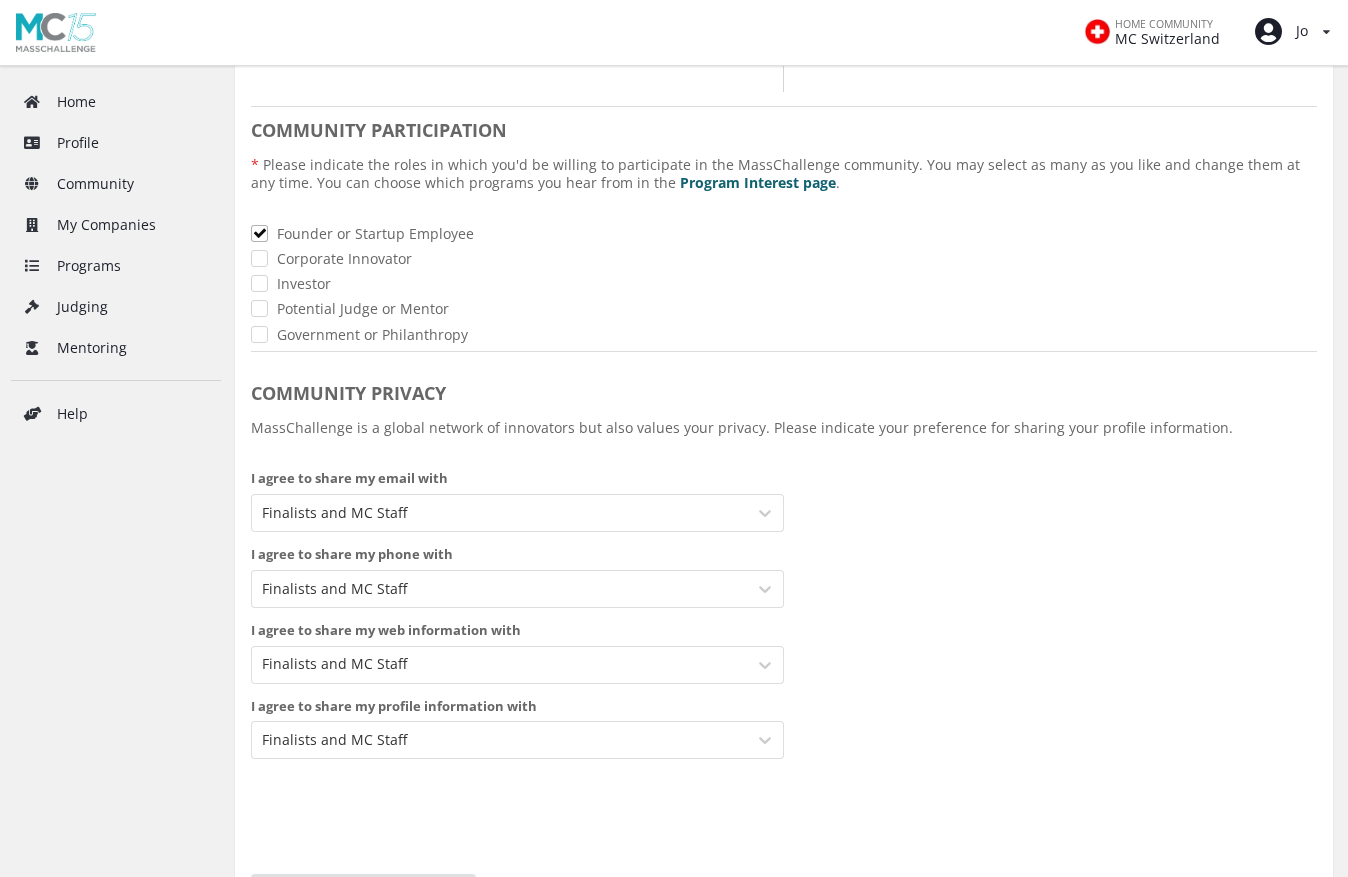scroll, scrollTop: 587, scrollLeft: 0, axis: vertical 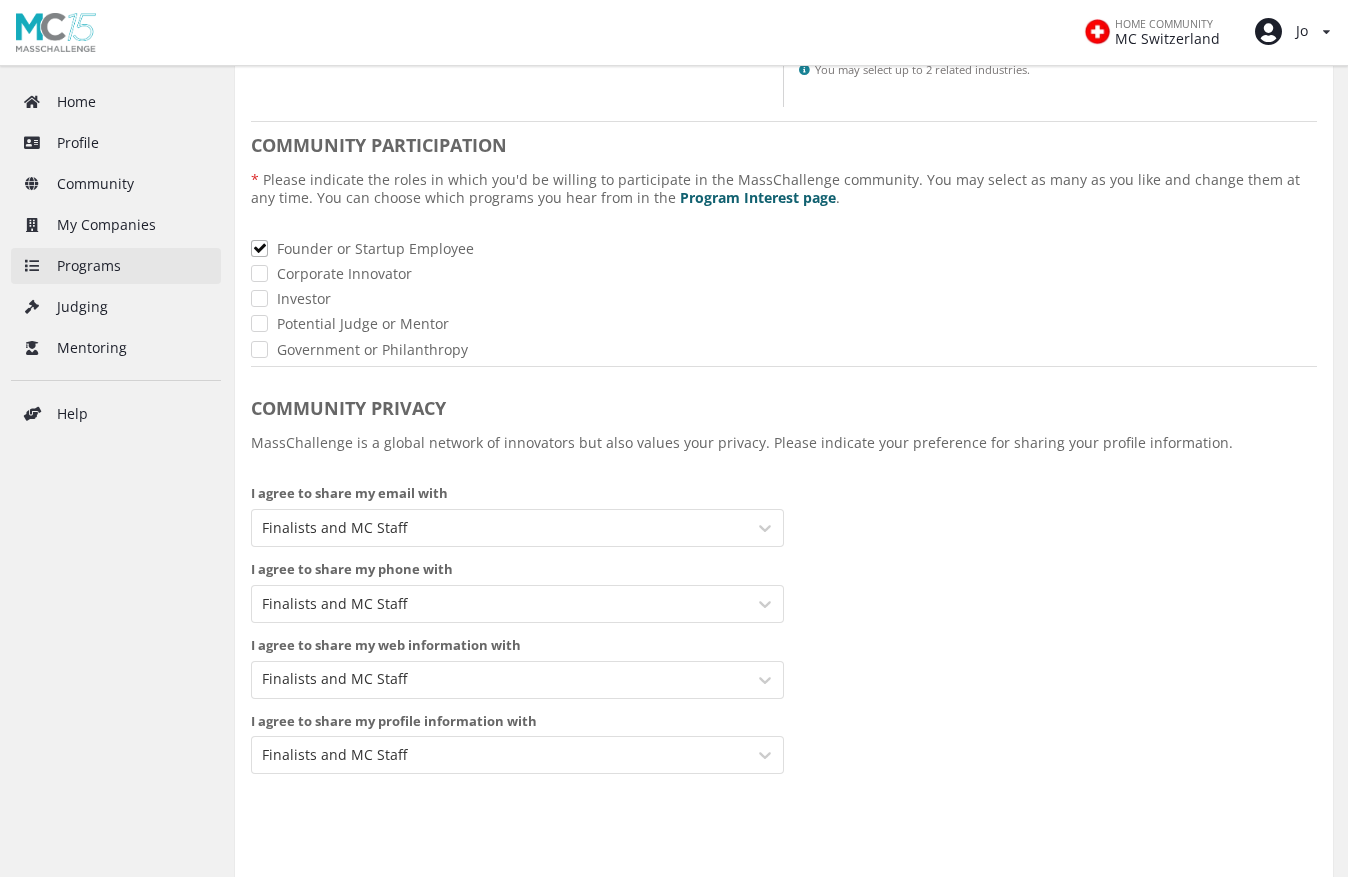 click on "Programs" at bounding box center (116, 266) 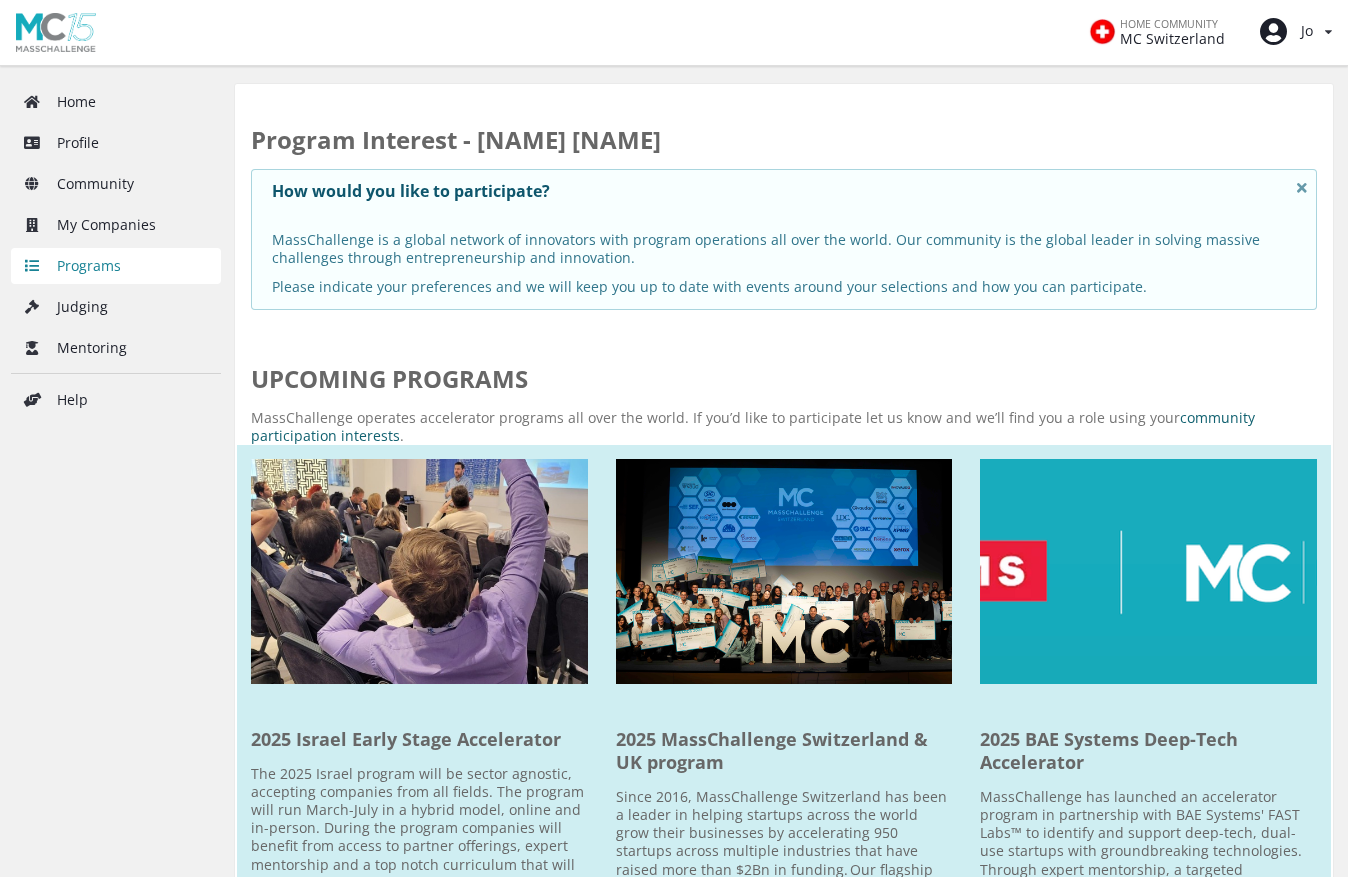 scroll, scrollTop: 0, scrollLeft: 0, axis: both 